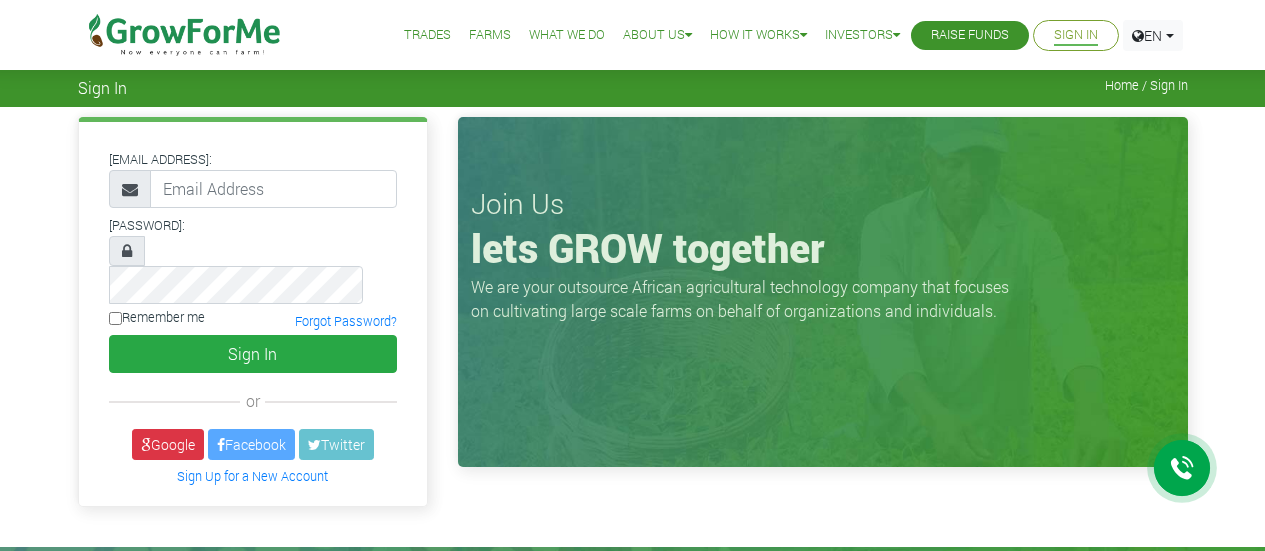 scroll, scrollTop: 0, scrollLeft: 0, axis: both 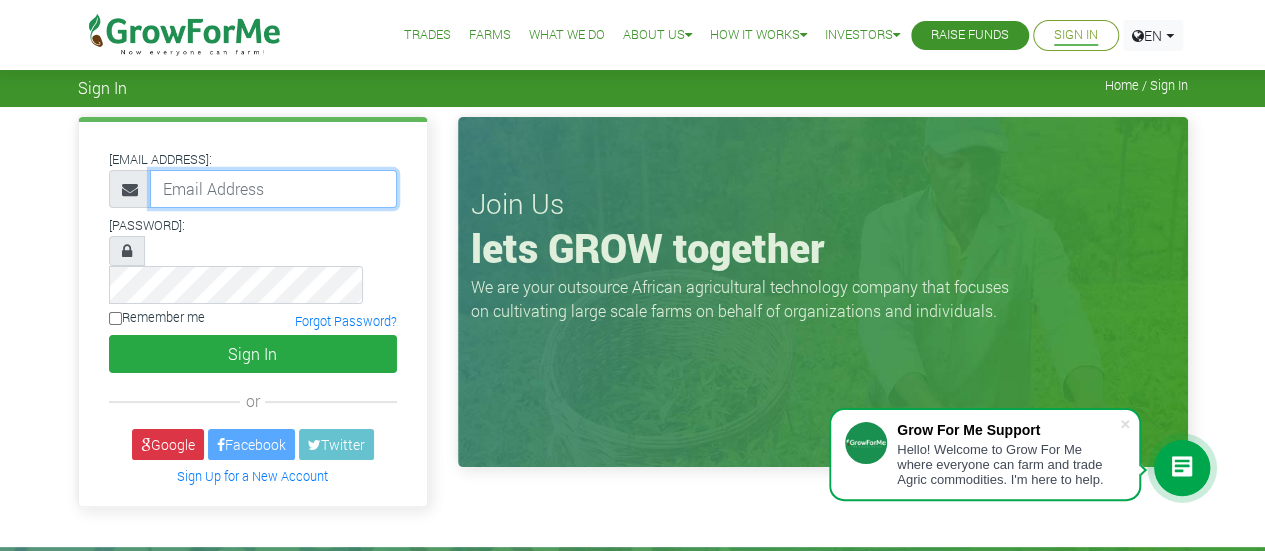 type on "[EMAIL]" 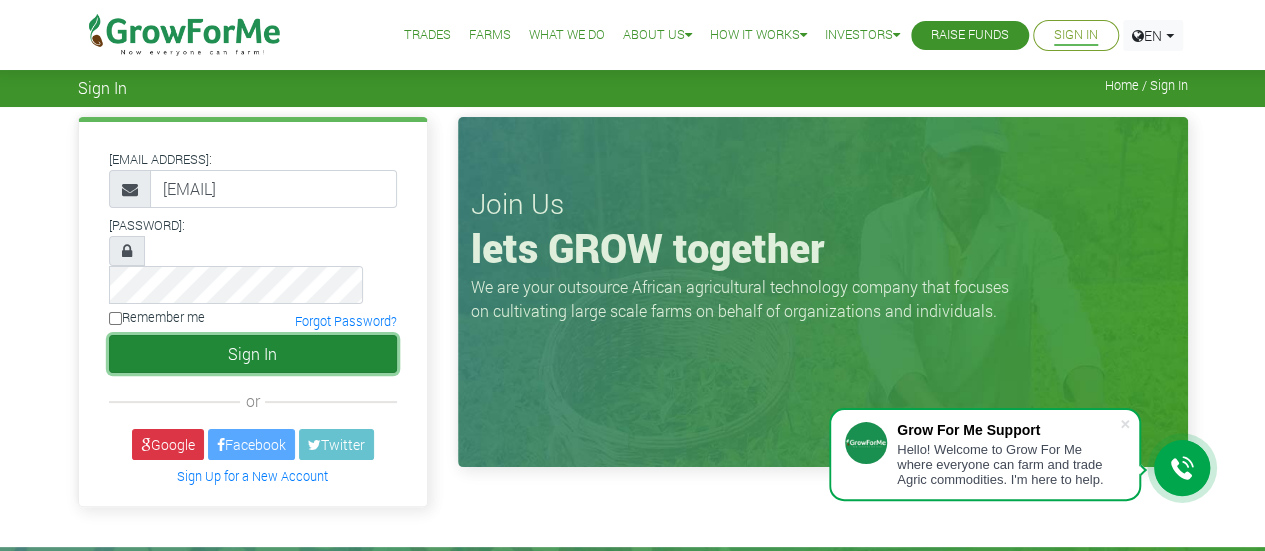 click on "Sign In" at bounding box center (253, 354) 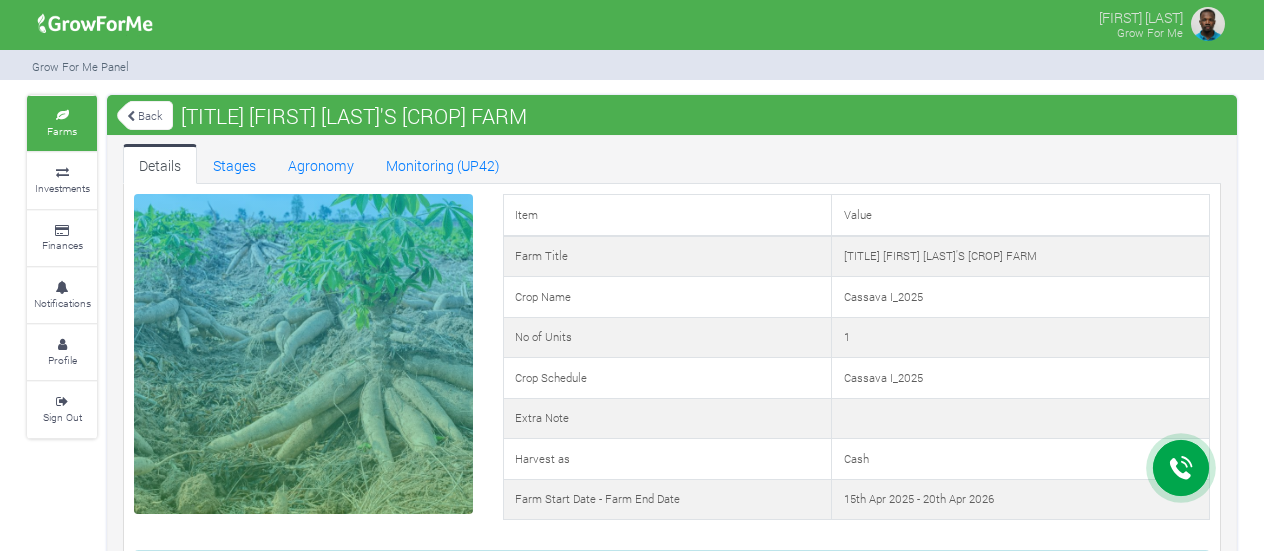 scroll, scrollTop: 0, scrollLeft: 0, axis: both 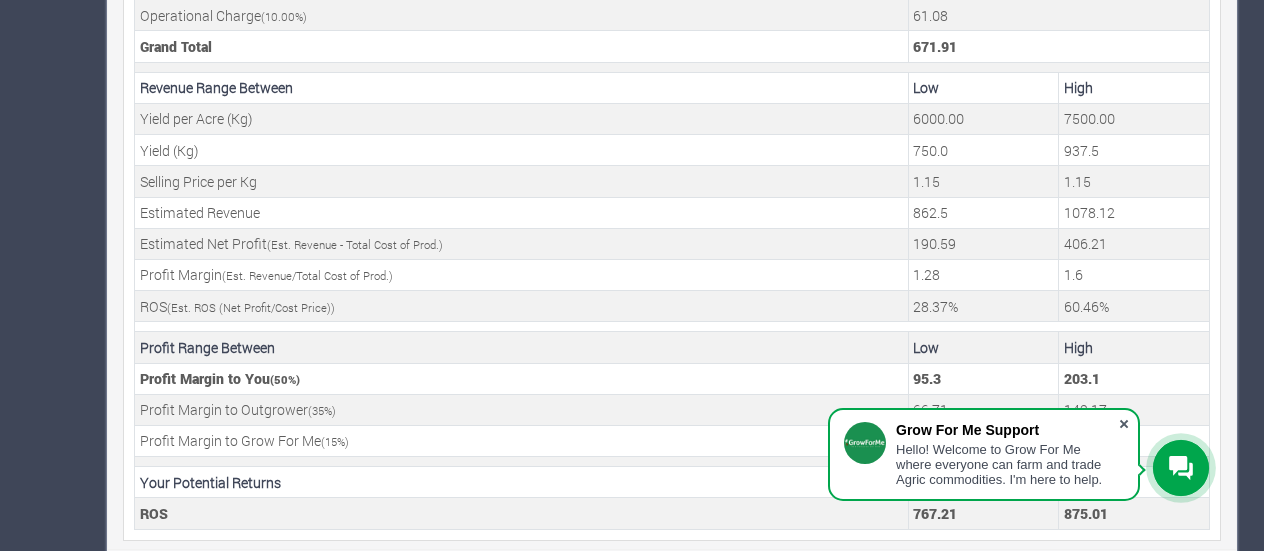 click at bounding box center (1124, 424) 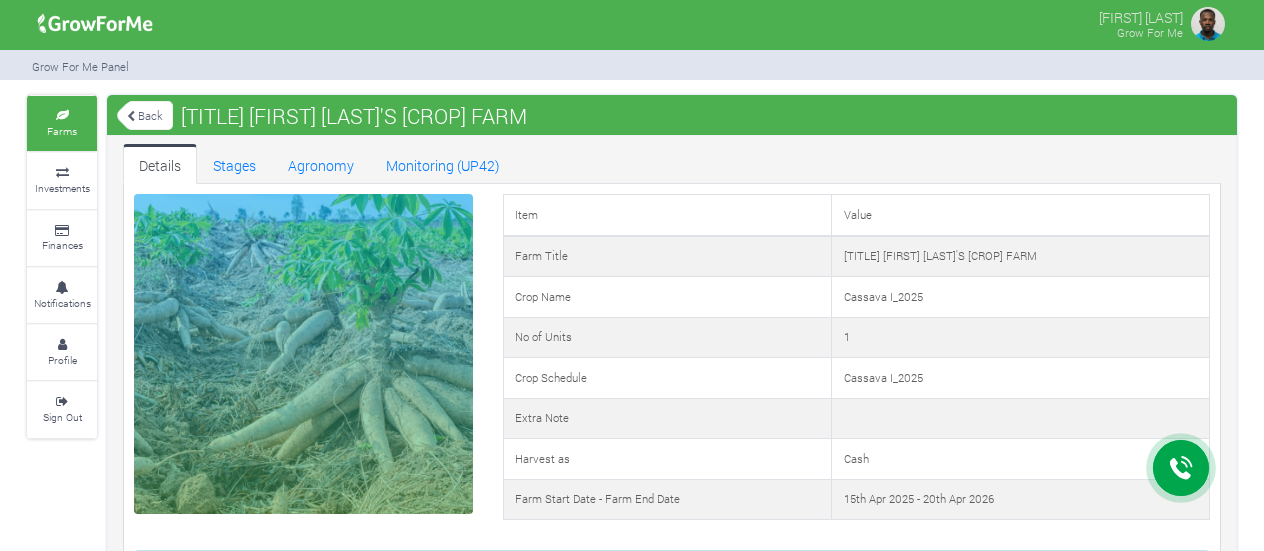 scroll, scrollTop: 0, scrollLeft: 0, axis: both 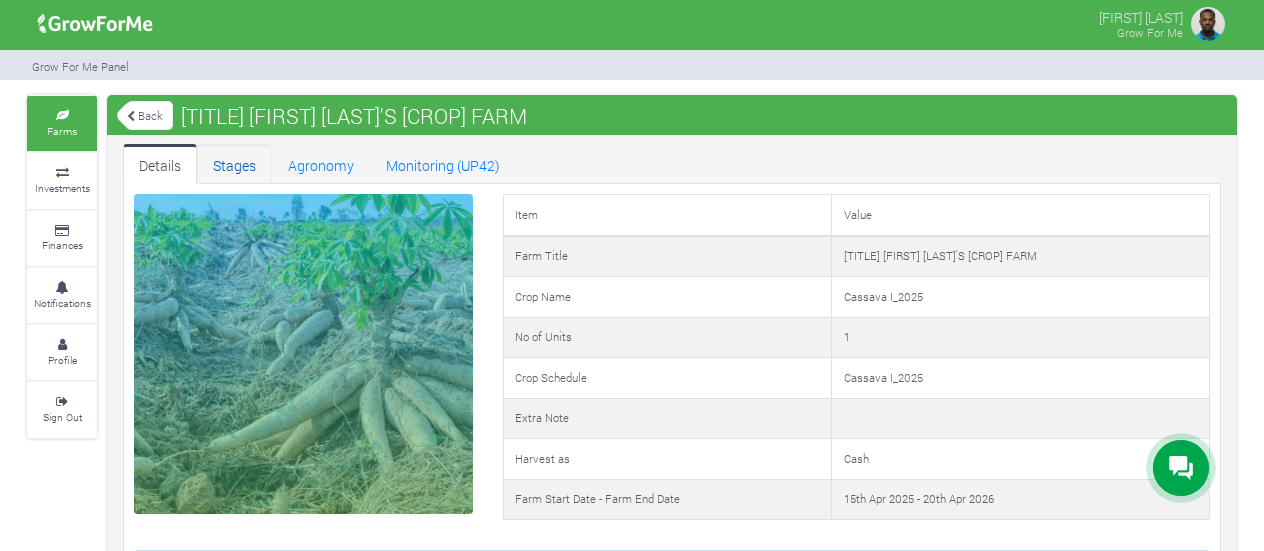 click on "Stages" at bounding box center [234, 164] 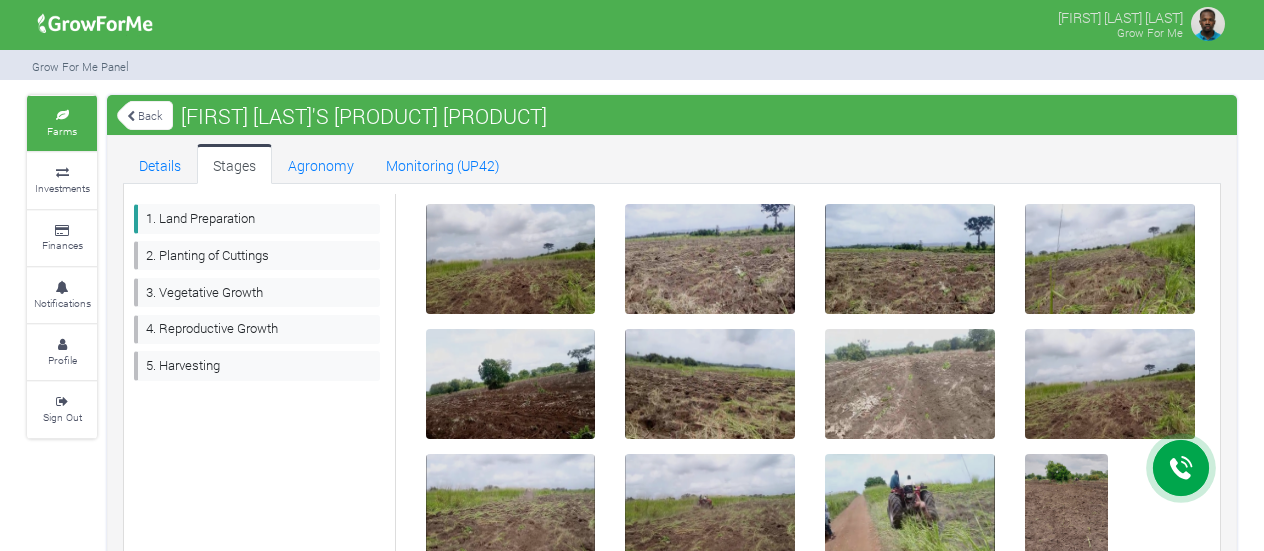scroll, scrollTop: 0, scrollLeft: 0, axis: both 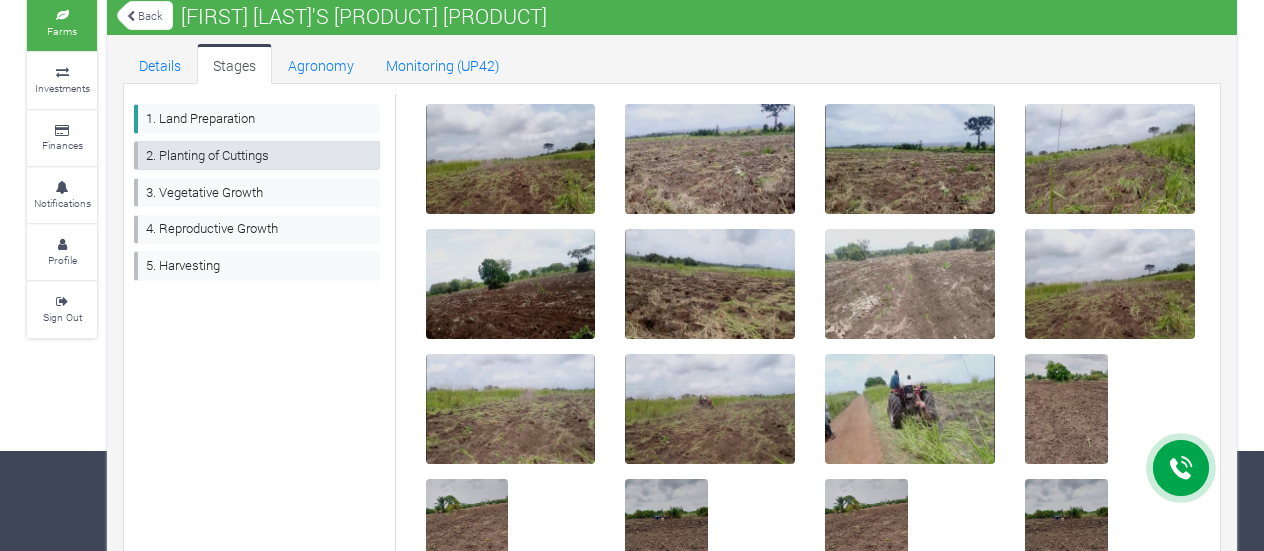 click on "2. Planting of Cuttings" at bounding box center [257, 155] 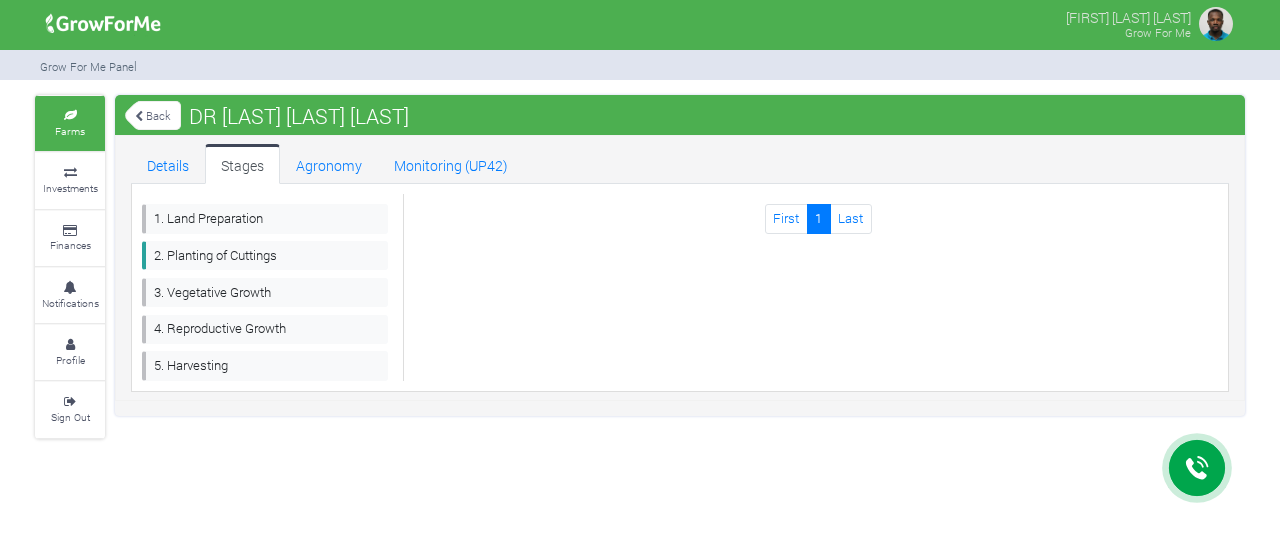 scroll, scrollTop: 0, scrollLeft: 0, axis: both 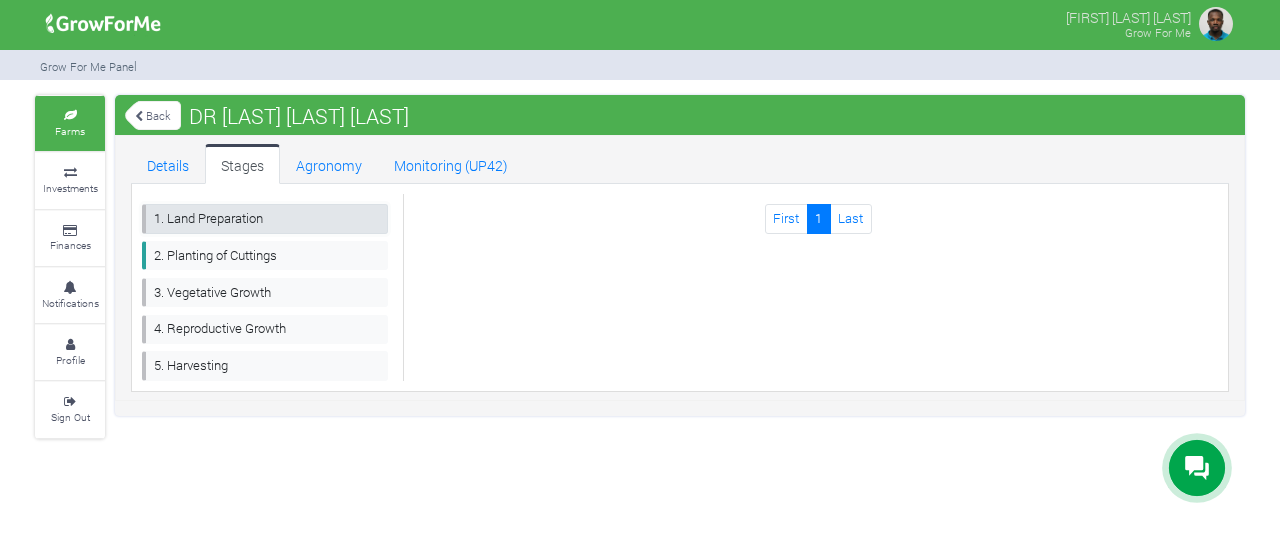 click on "1. Land Preparation" at bounding box center [265, 218] 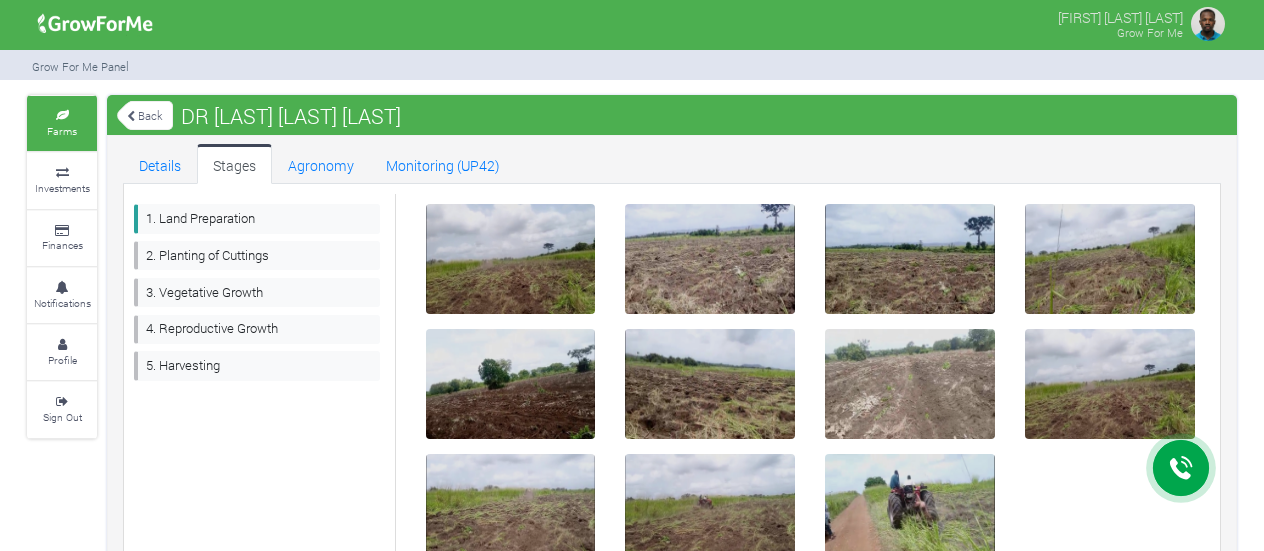 scroll, scrollTop: 0, scrollLeft: 0, axis: both 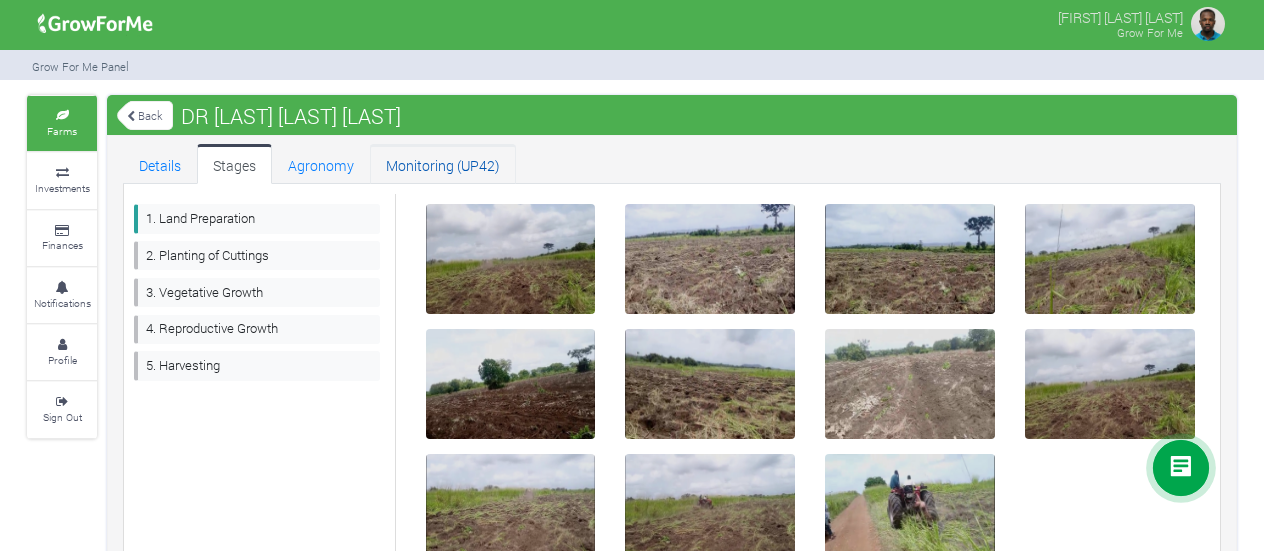 click on "Monitoring (UP42)" at bounding box center [443, 164] 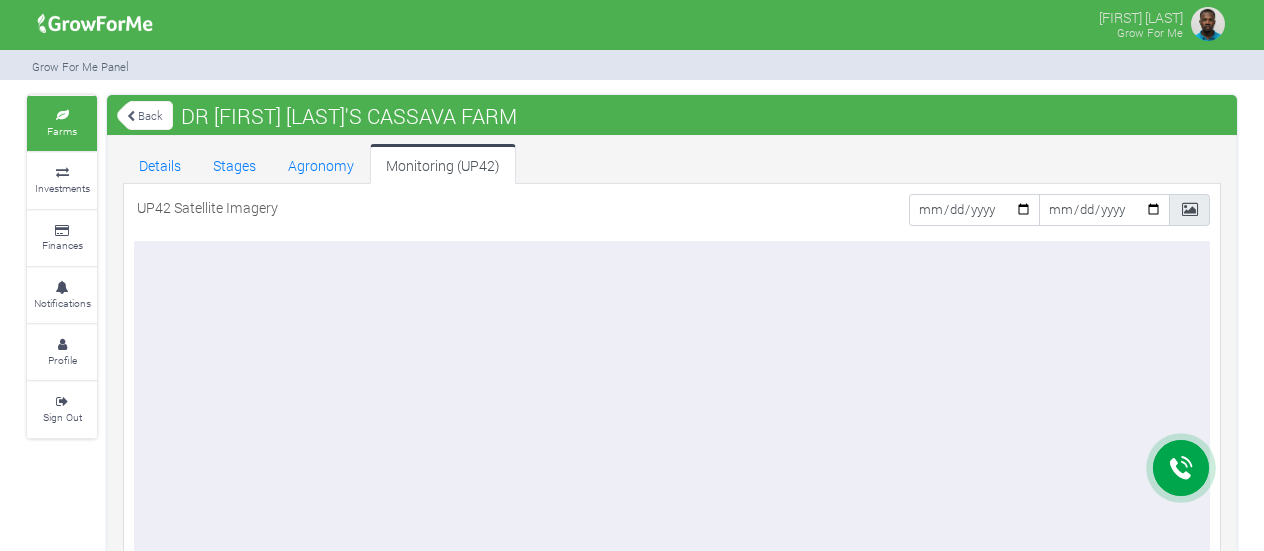 scroll, scrollTop: 0, scrollLeft: 0, axis: both 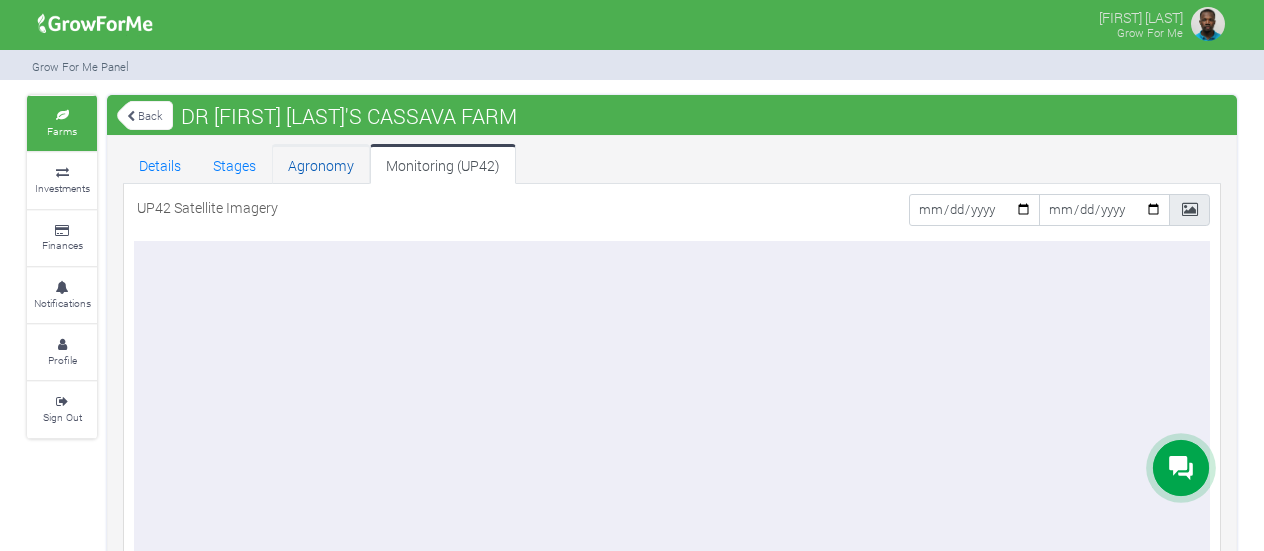 click on "Agronomy" at bounding box center (321, 164) 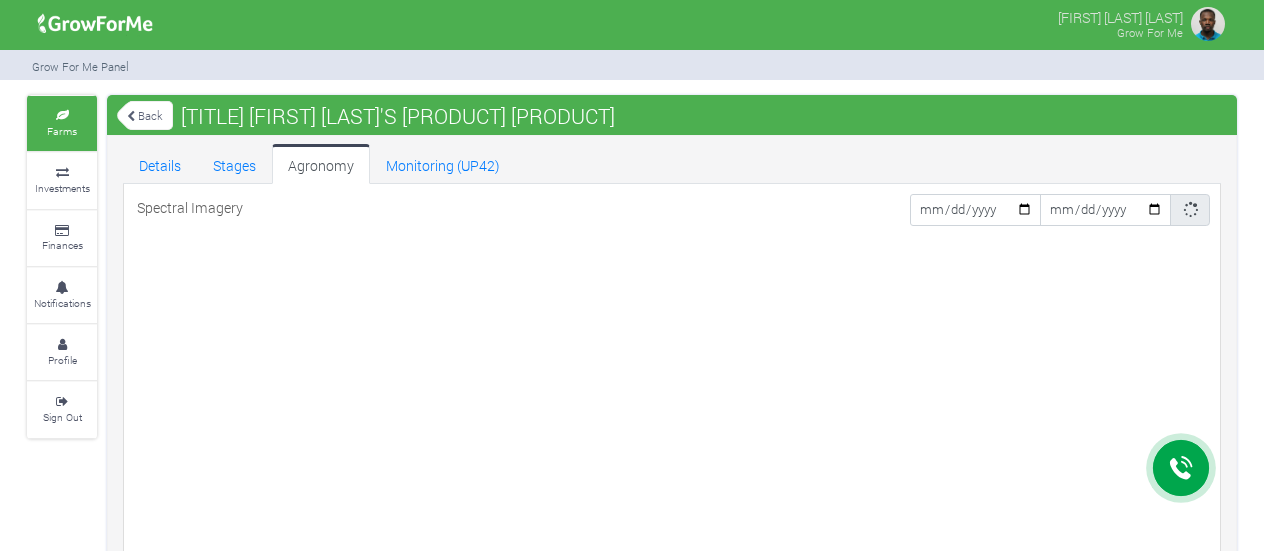 scroll, scrollTop: 0, scrollLeft: 0, axis: both 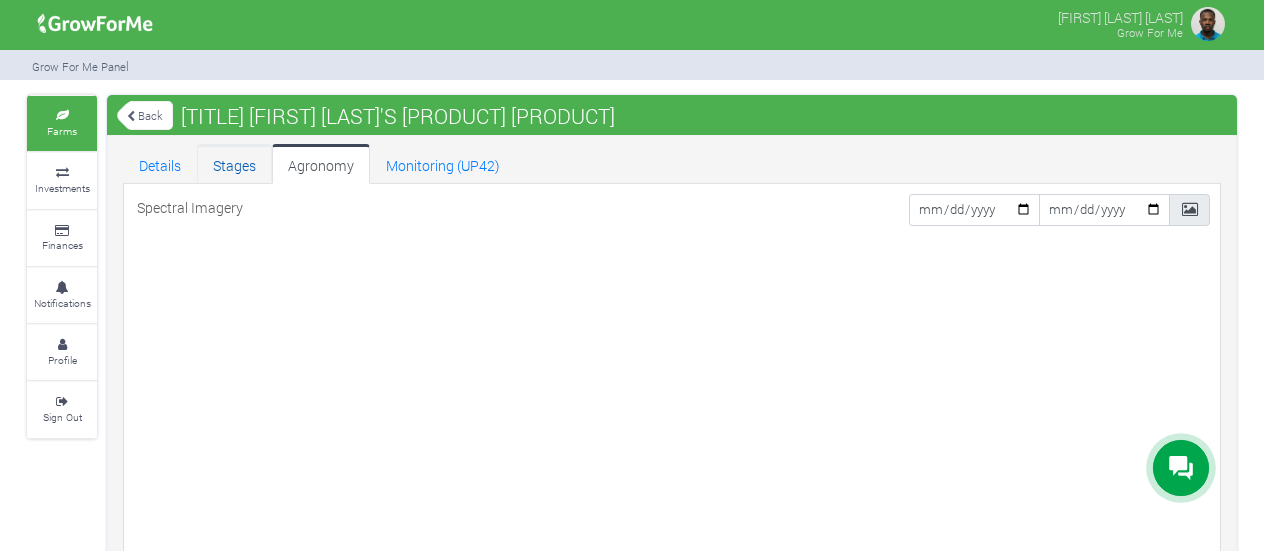 click on "Stages" at bounding box center (234, 164) 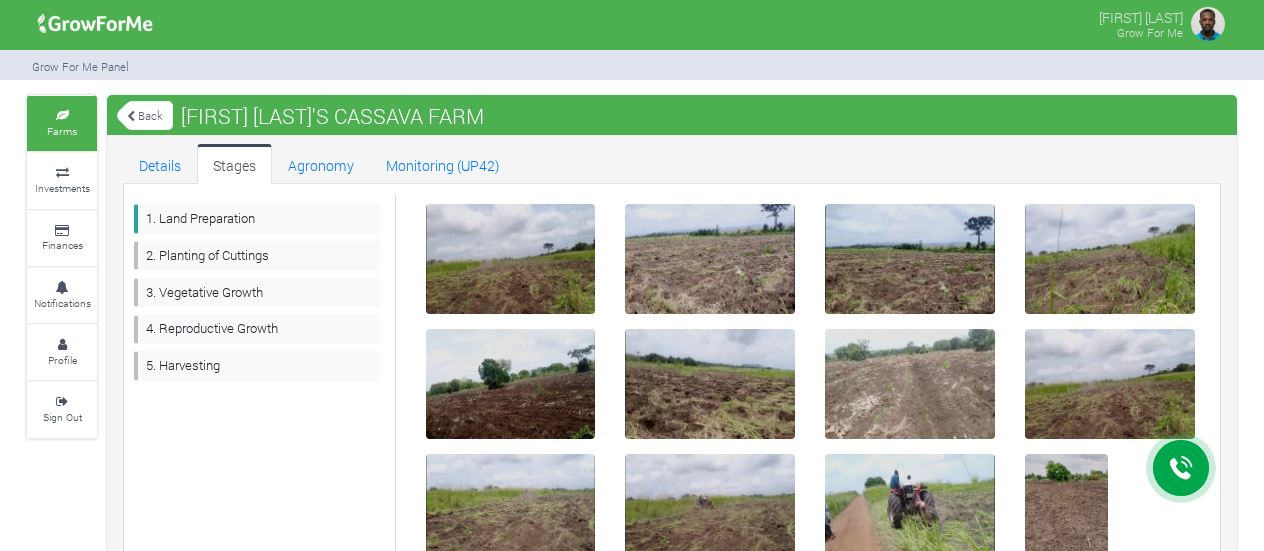 scroll, scrollTop: 0, scrollLeft: 0, axis: both 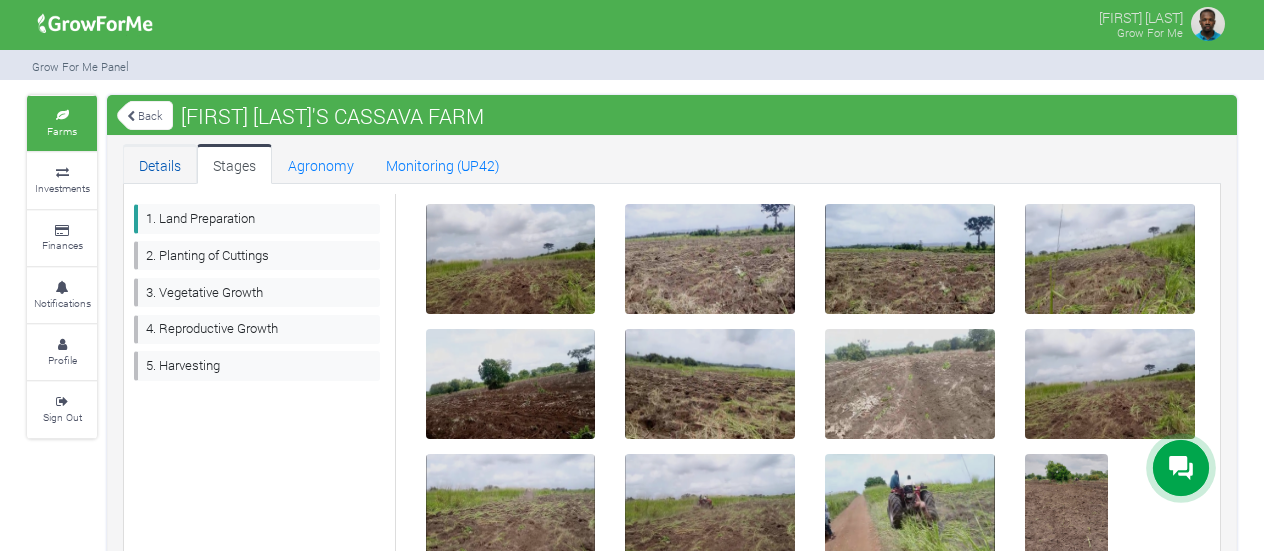 click on "Details" at bounding box center (160, 164) 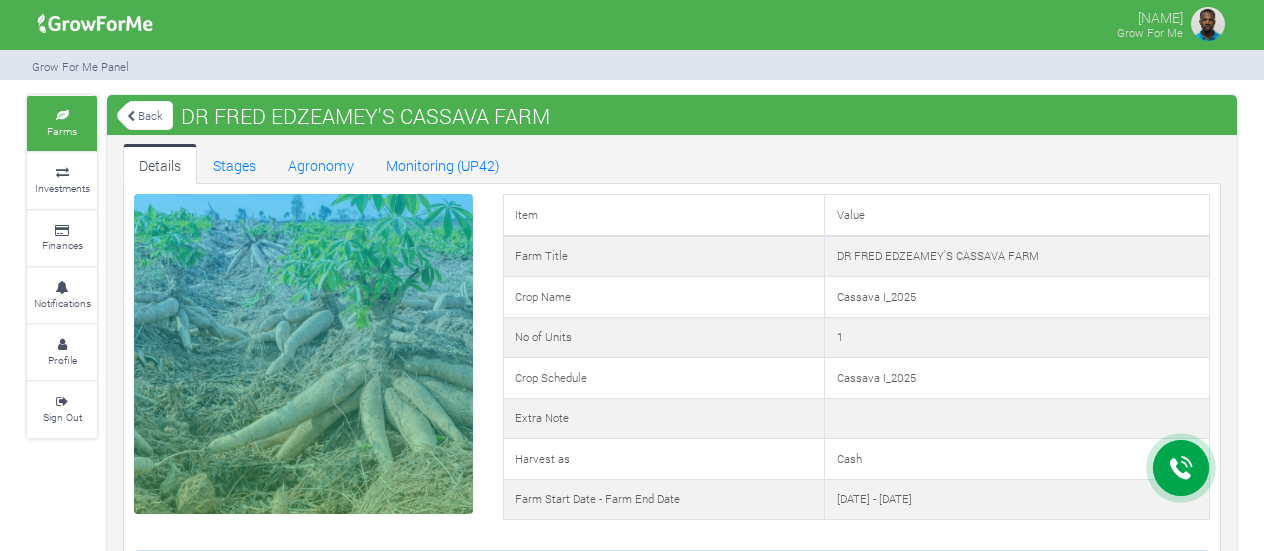 scroll, scrollTop: 0, scrollLeft: 0, axis: both 